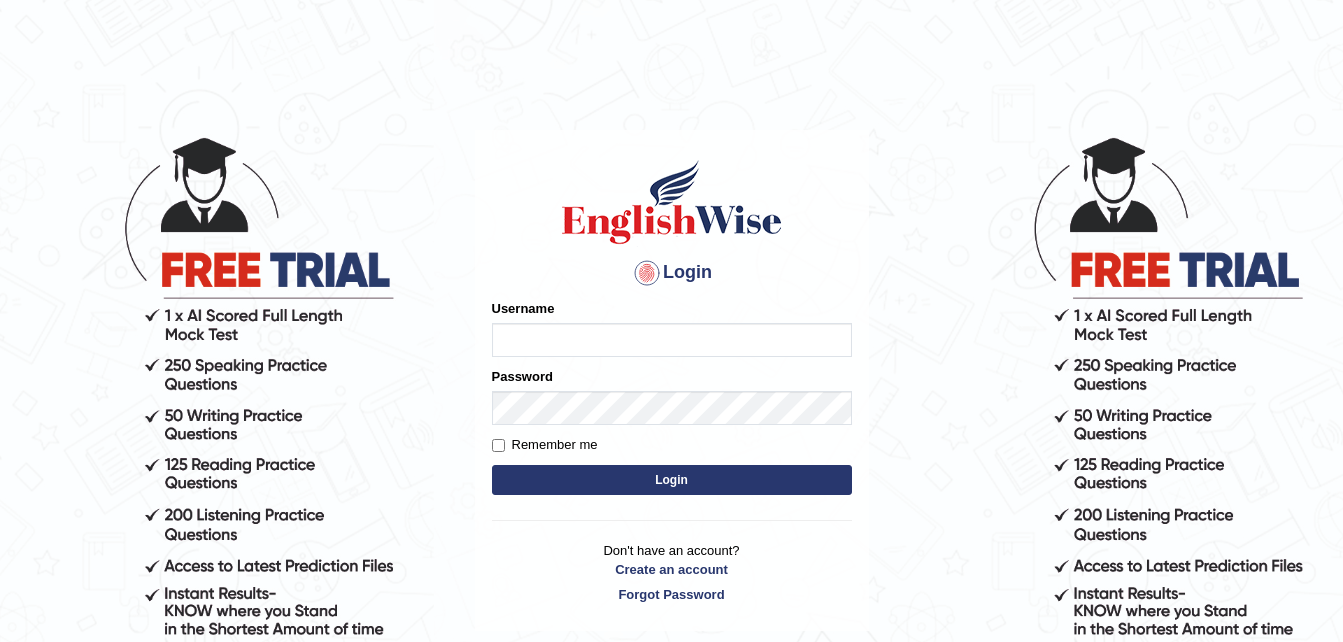 scroll, scrollTop: 0, scrollLeft: 0, axis: both 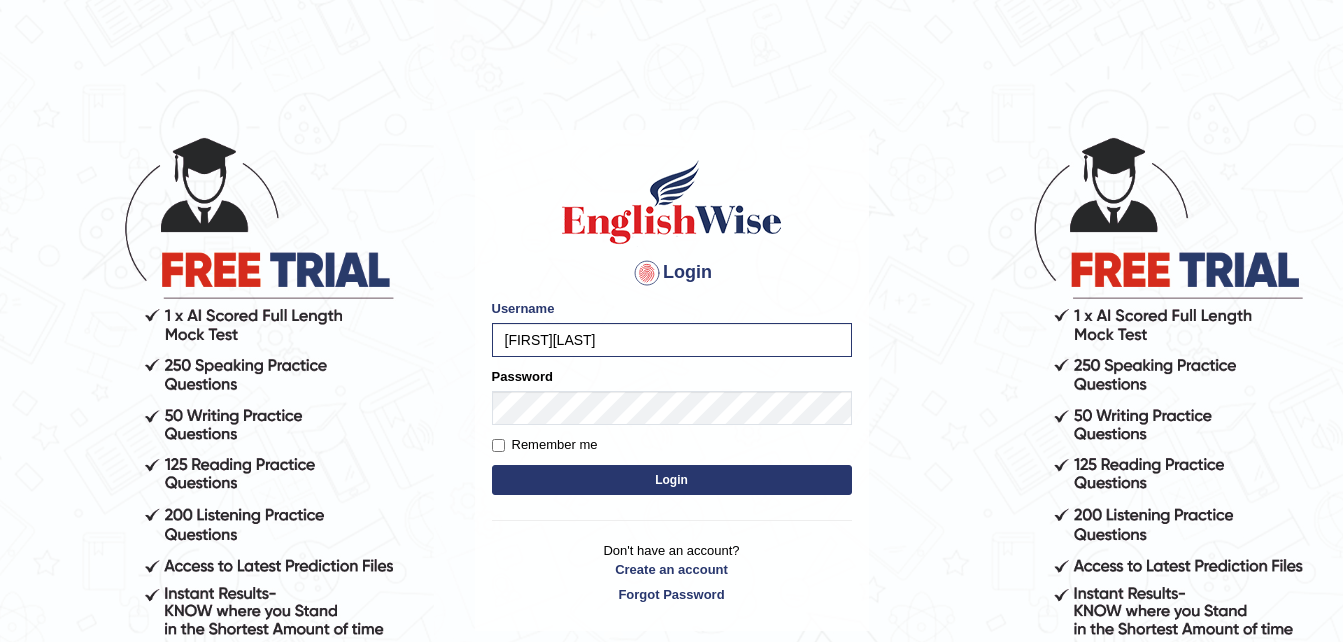 click on "Login" at bounding box center (672, 480) 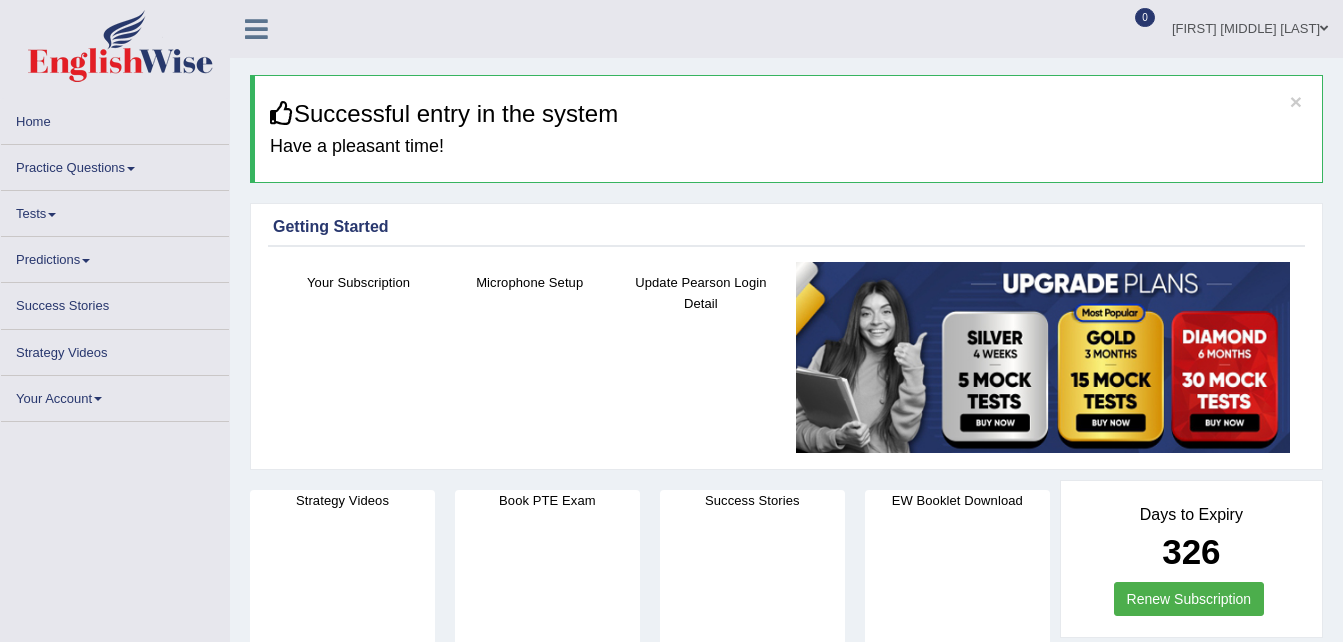 scroll, scrollTop: 0, scrollLeft: 0, axis: both 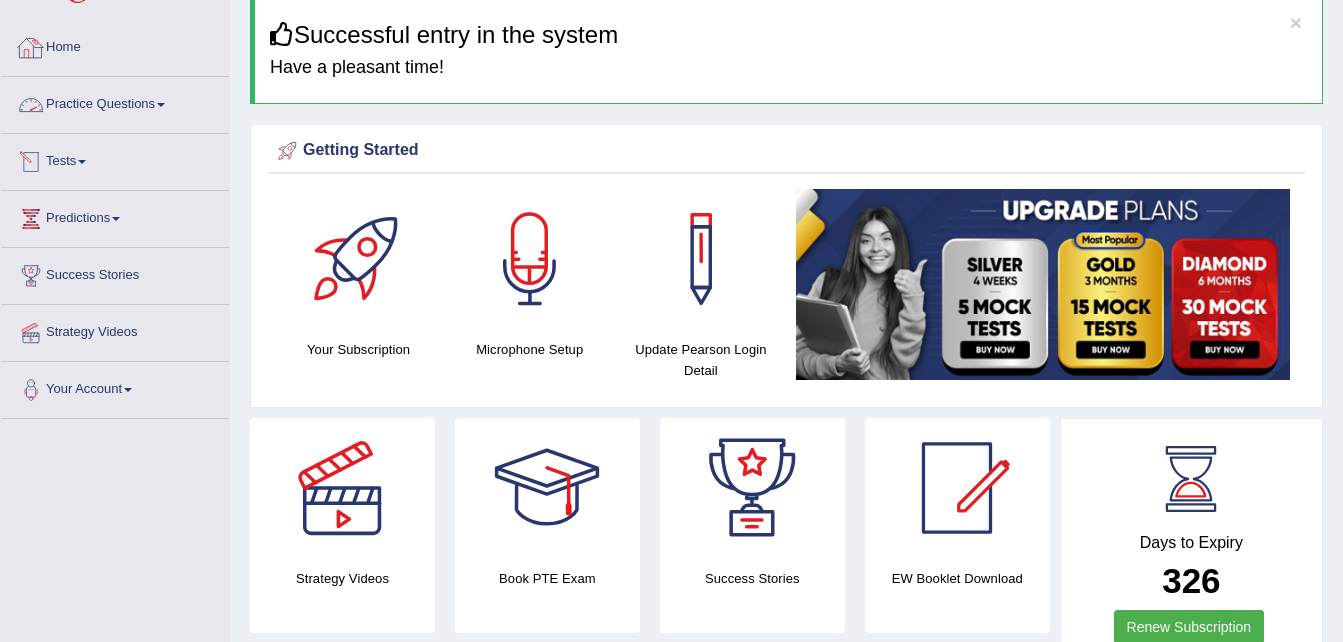 click on "Practice Questions" at bounding box center (115, 102) 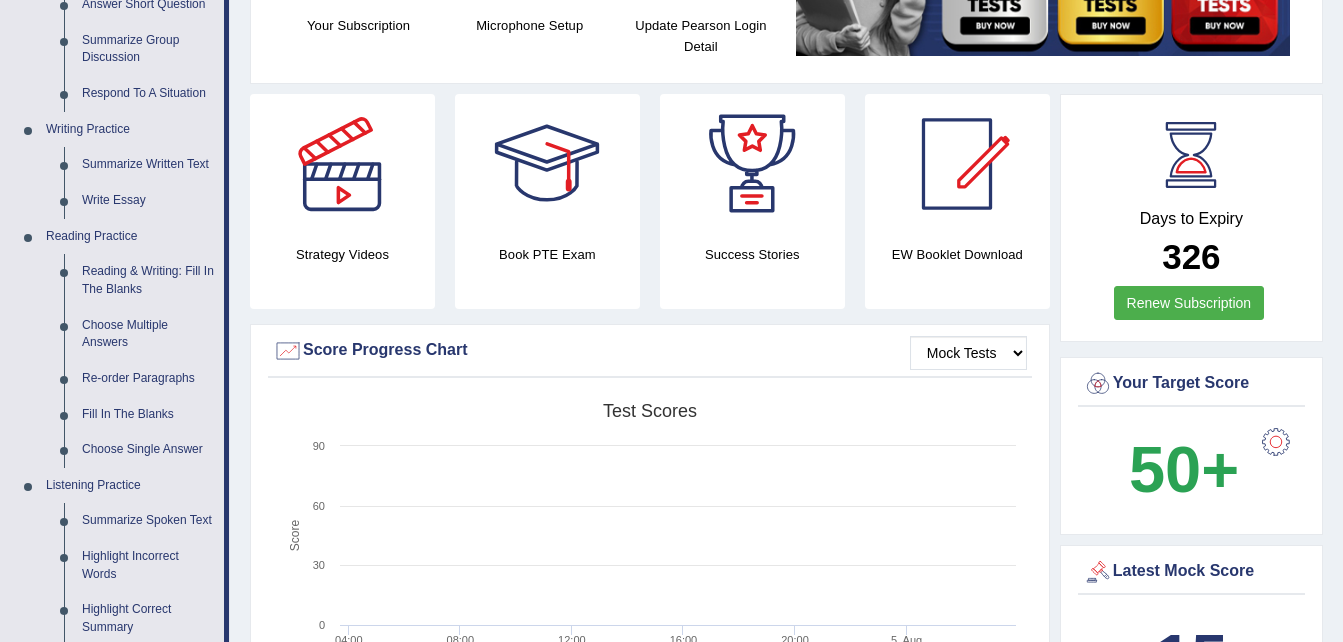 scroll, scrollTop: 439, scrollLeft: 0, axis: vertical 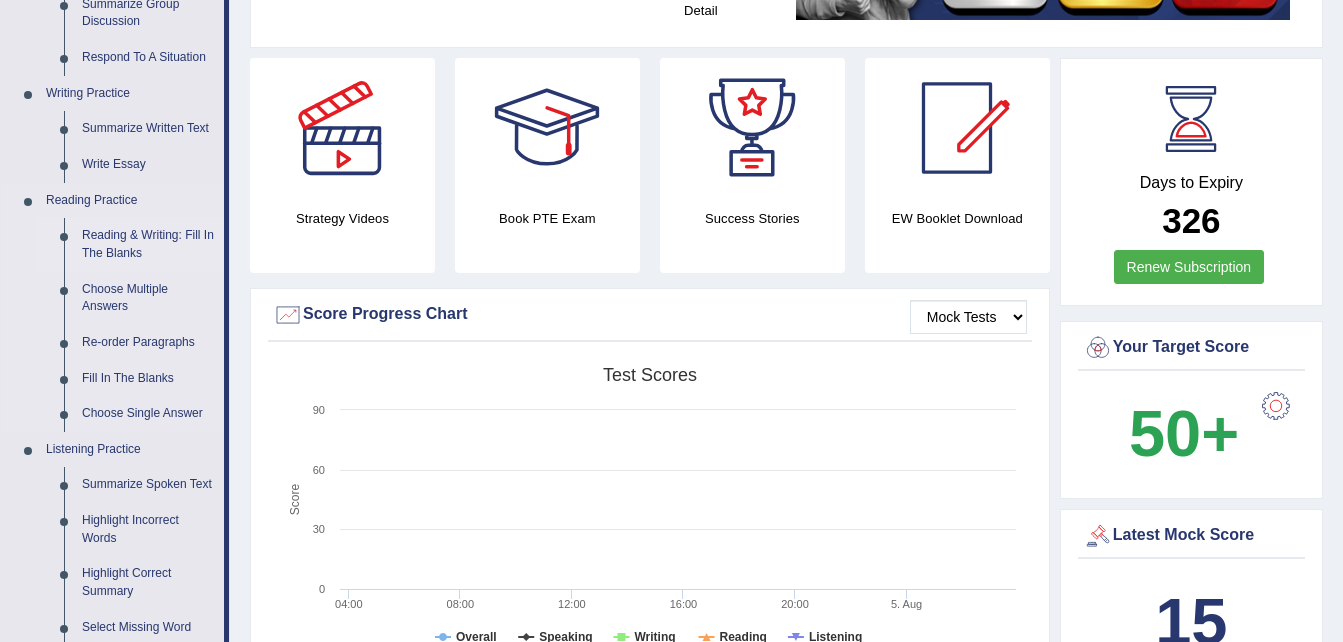 click on "Reading & Writing: Fill In The Blanks" at bounding box center [148, 244] 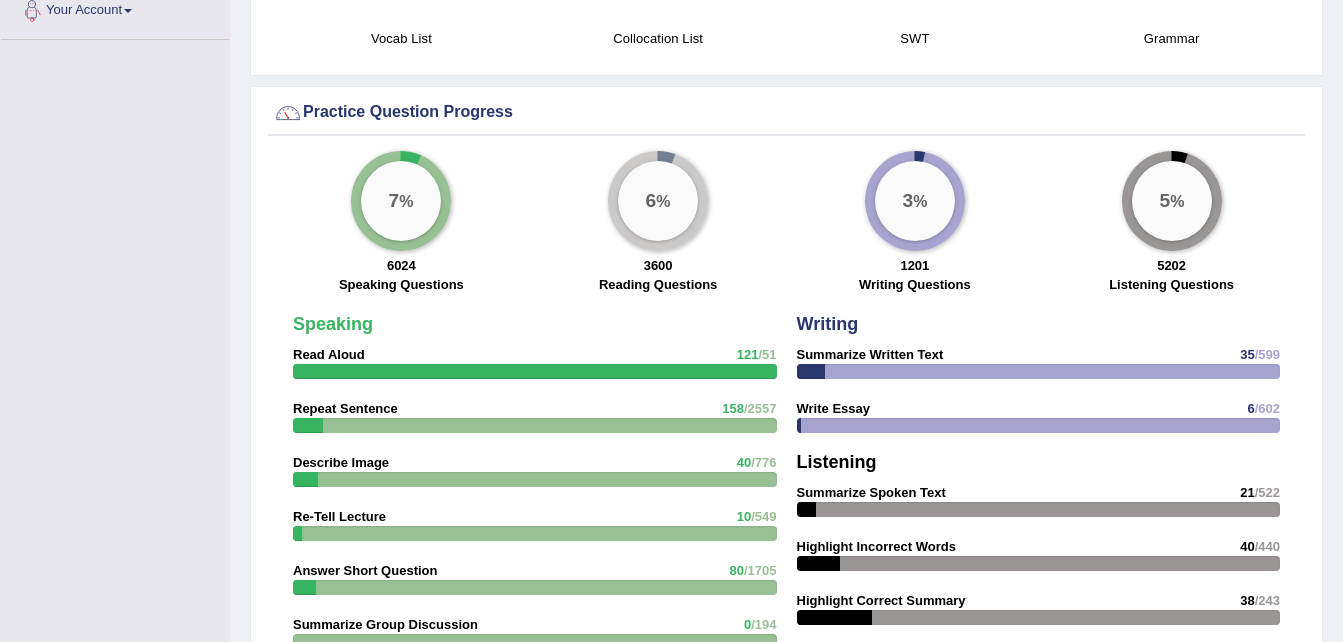 scroll, scrollTop: 1507, scrollLeft: 0, axis: vertical 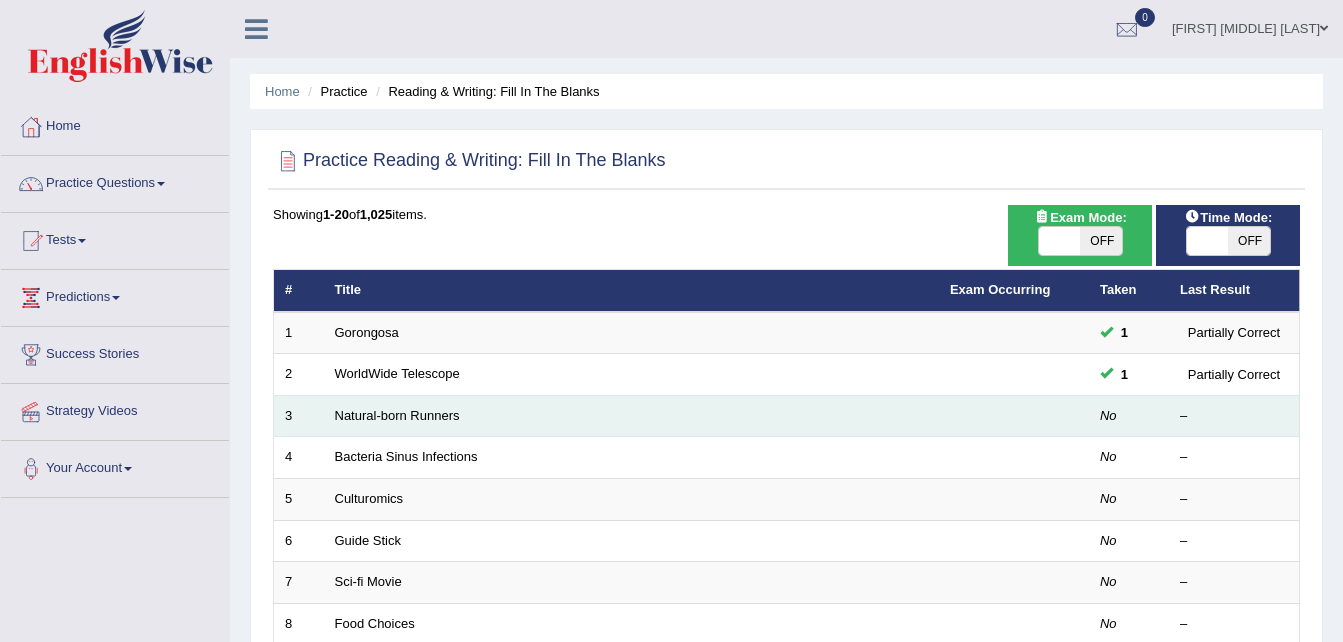click on "Natural-born Runners" at bounding box center (631, 416) 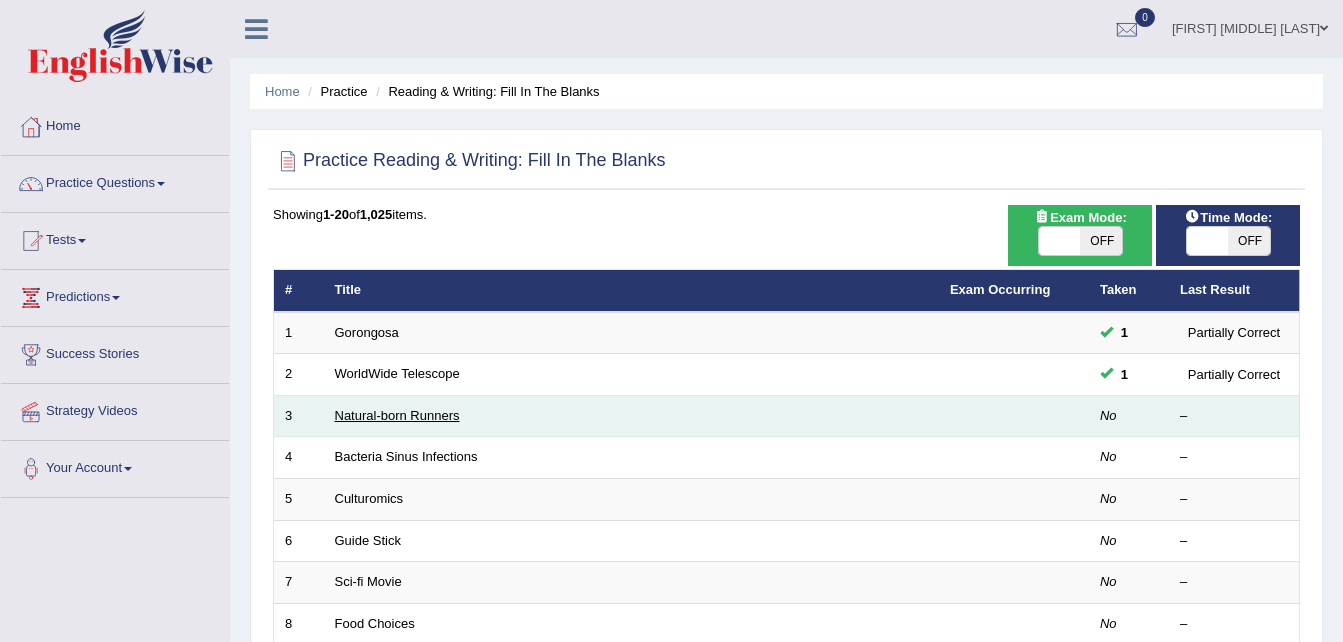 click on "Natural-born Runners" at bounding box center (397, 415) 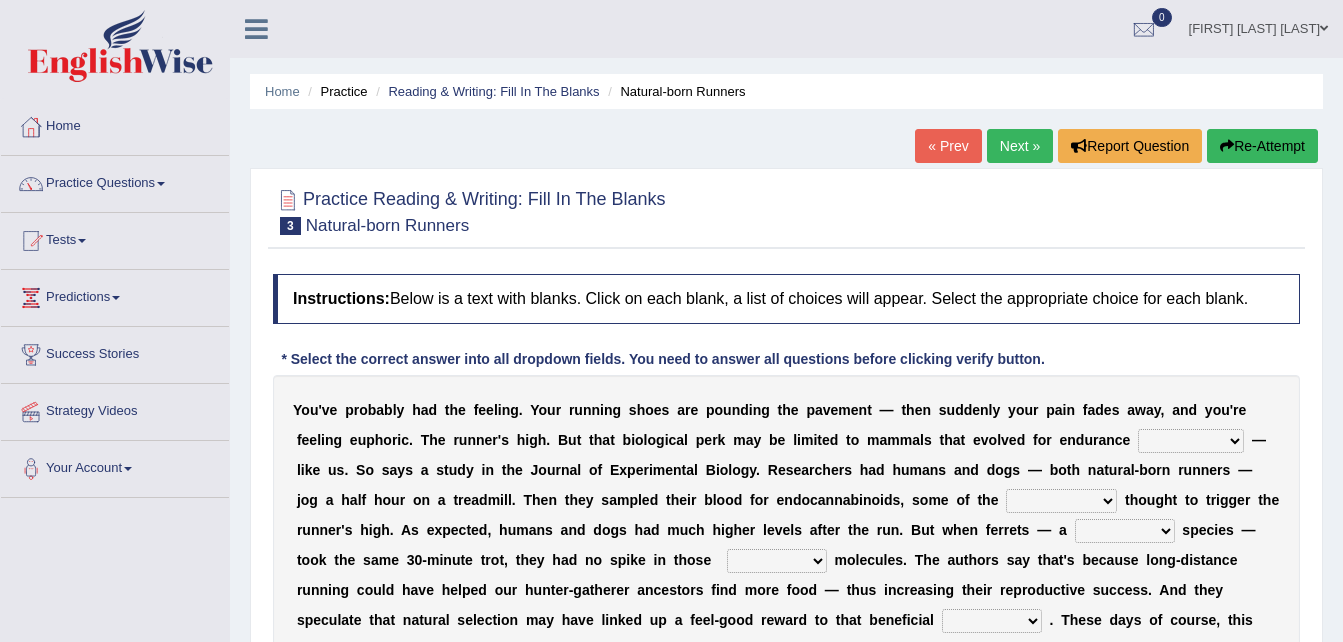 scroll, scrollTop: 0, scrollLeft: 0, axis: both 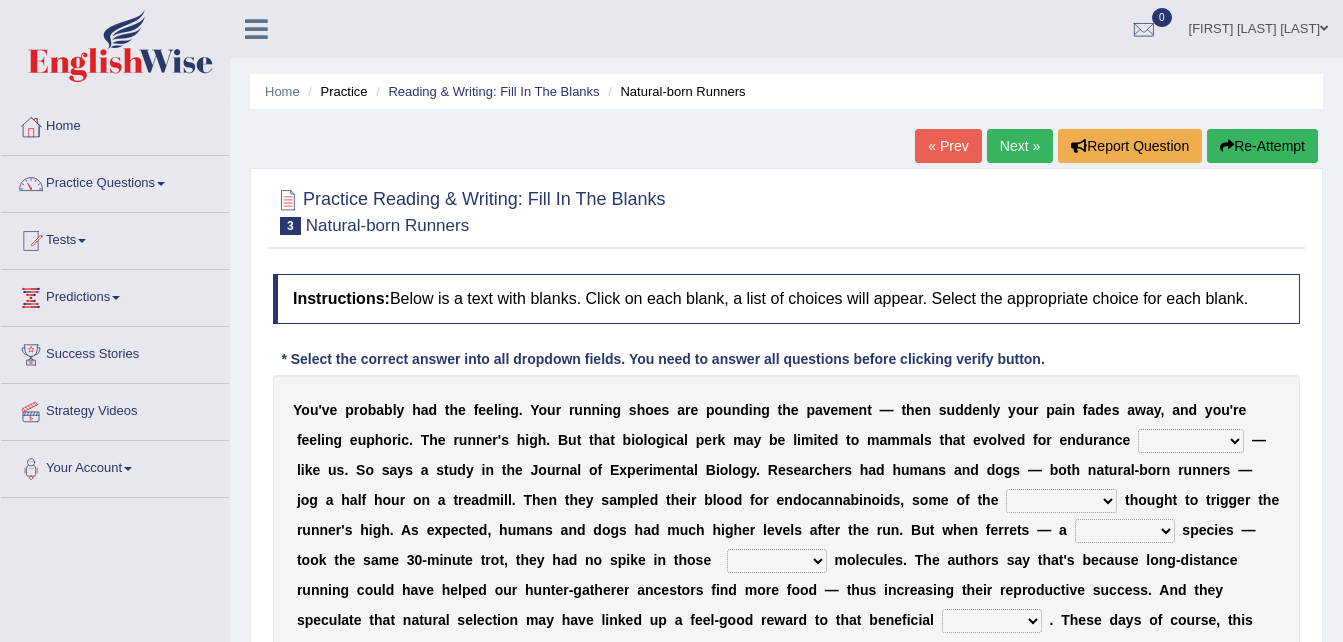 click on "dykes personalize classifies exercise" at bounding box center [1191, 441] 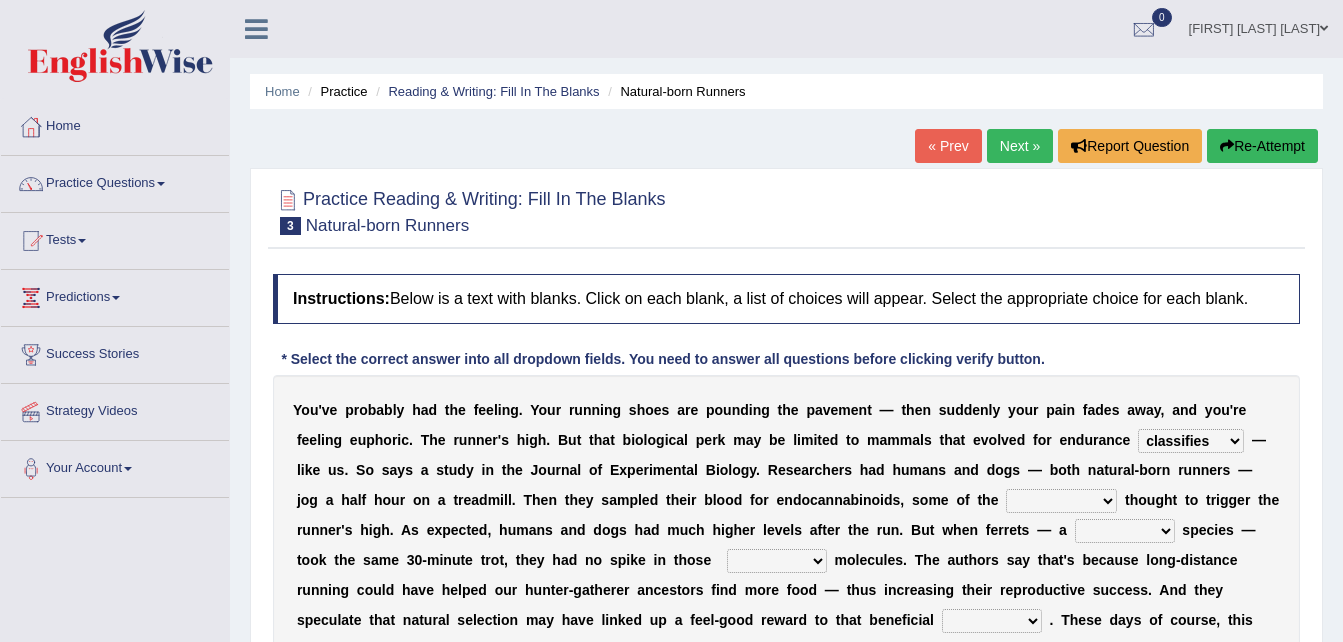 click on "dykes personalize classifies exercise" at bounding box center [1191, 441] 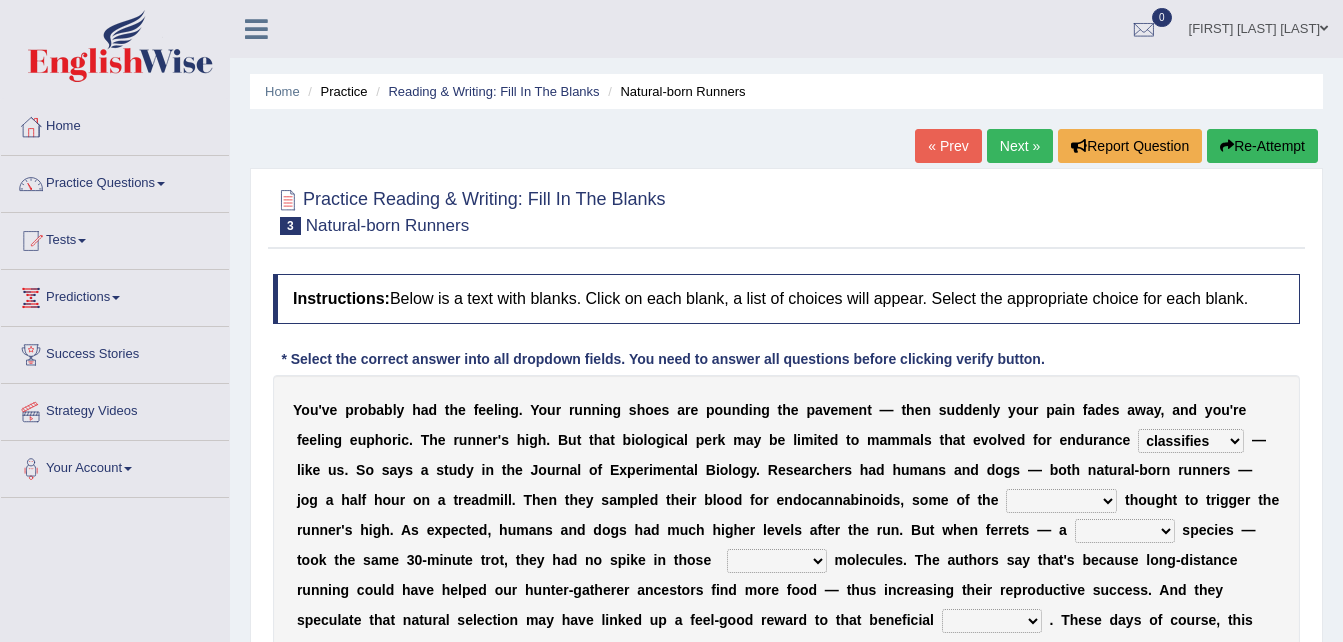 click on "dykes personalize classifies exercise" at bounding box center [1191, 441] 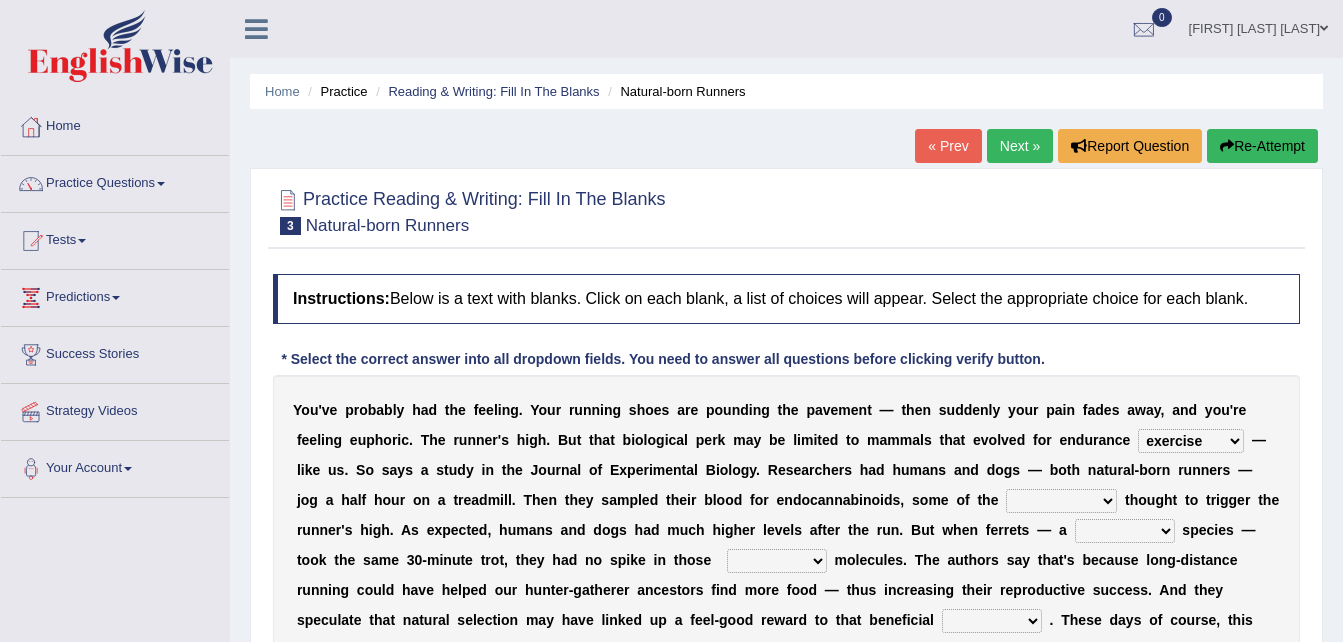 click on "dykes personalize classifies exercise" at bounding box center [1191, 441] 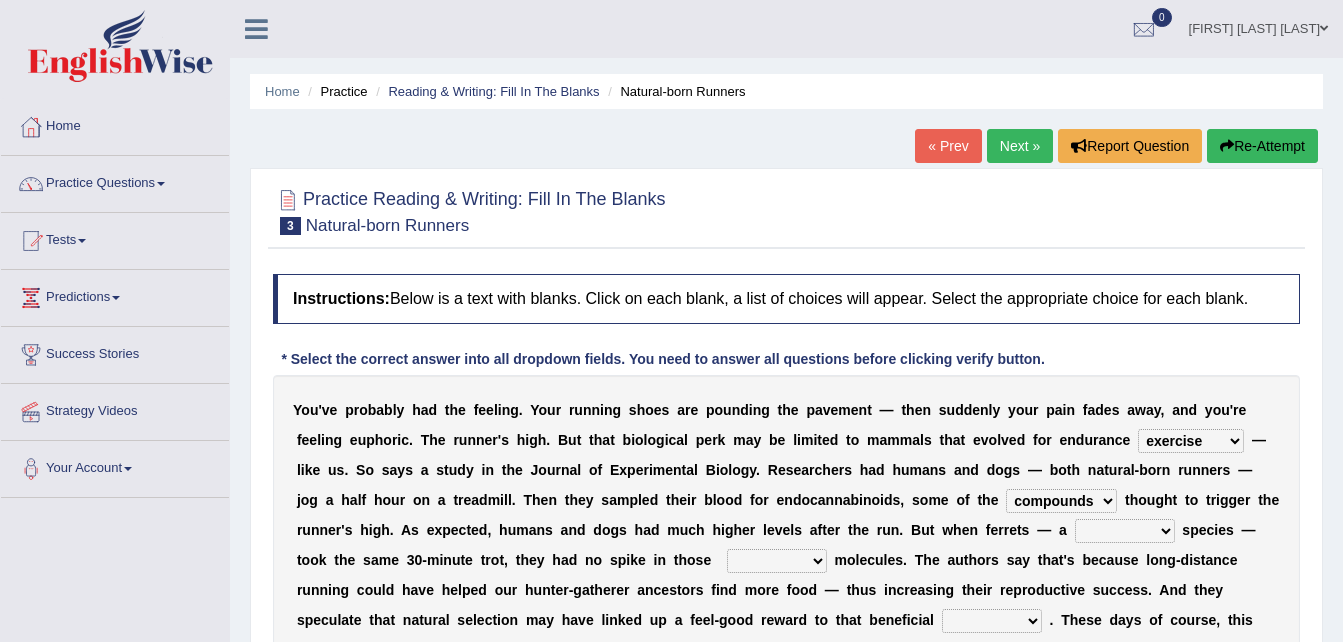 click on "almshouse turnarounds compounds foxhounds" at bounding box center (1061, 501) 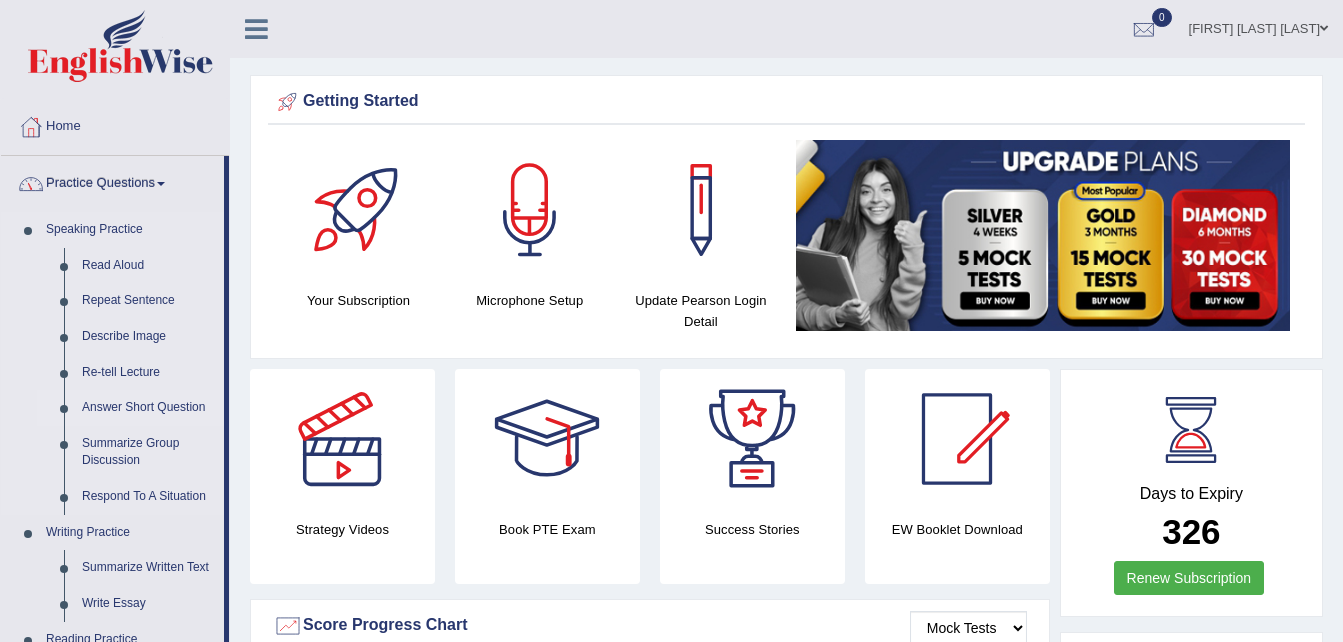 scroll, scrollTop: 0, scrollLeft: 0, axis: both 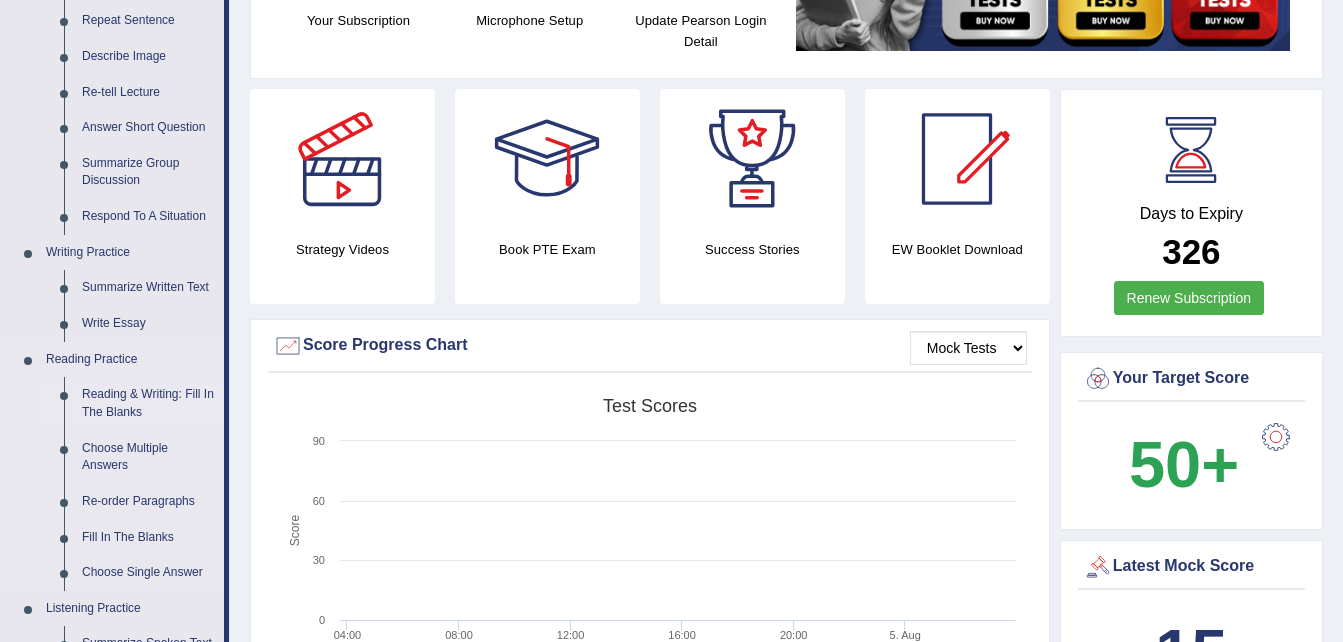 click on "Reading & Writing: Fill In The Blanks" at bounding box center [148, 403] 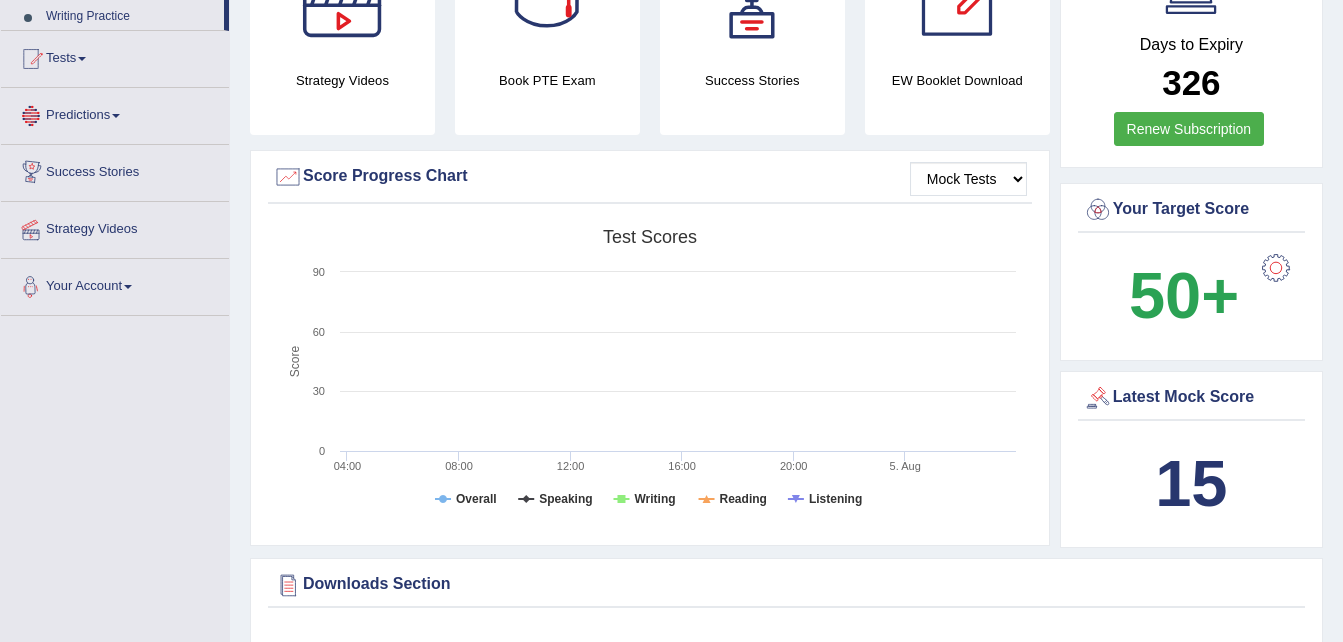 scroll, scrollTop: 1346, scrollLeft: 0, axis: vertical 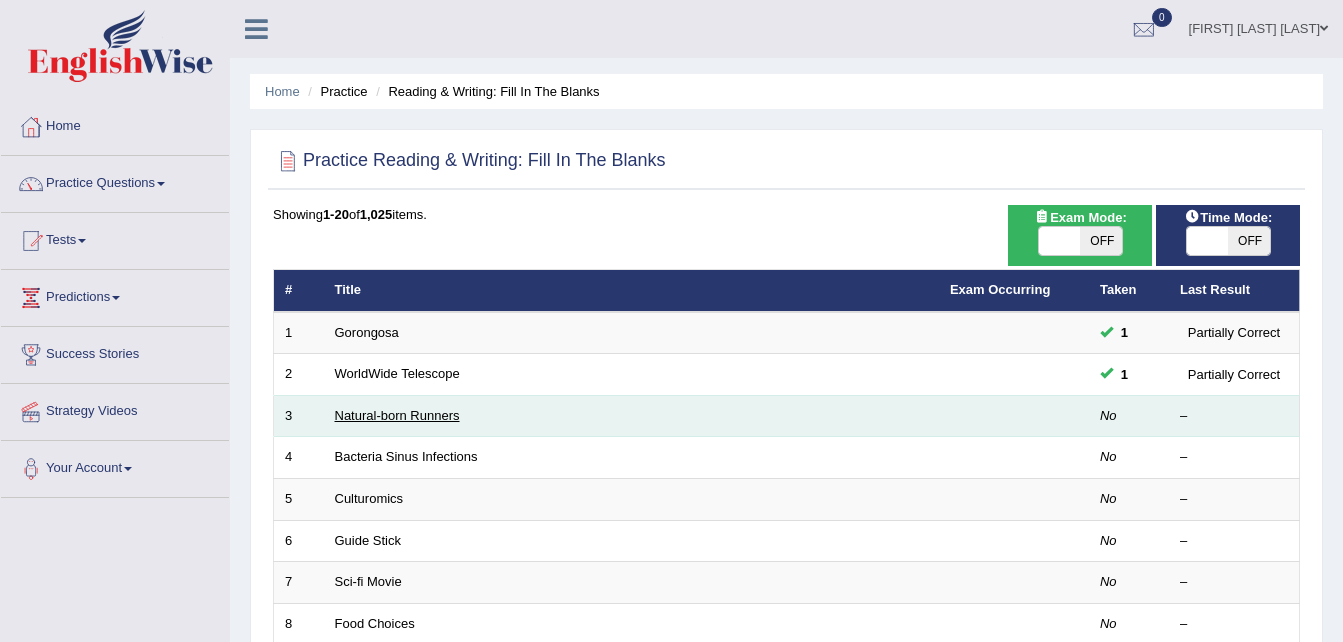 click on "Natural-born Runners" at bounding box center [397, 415] 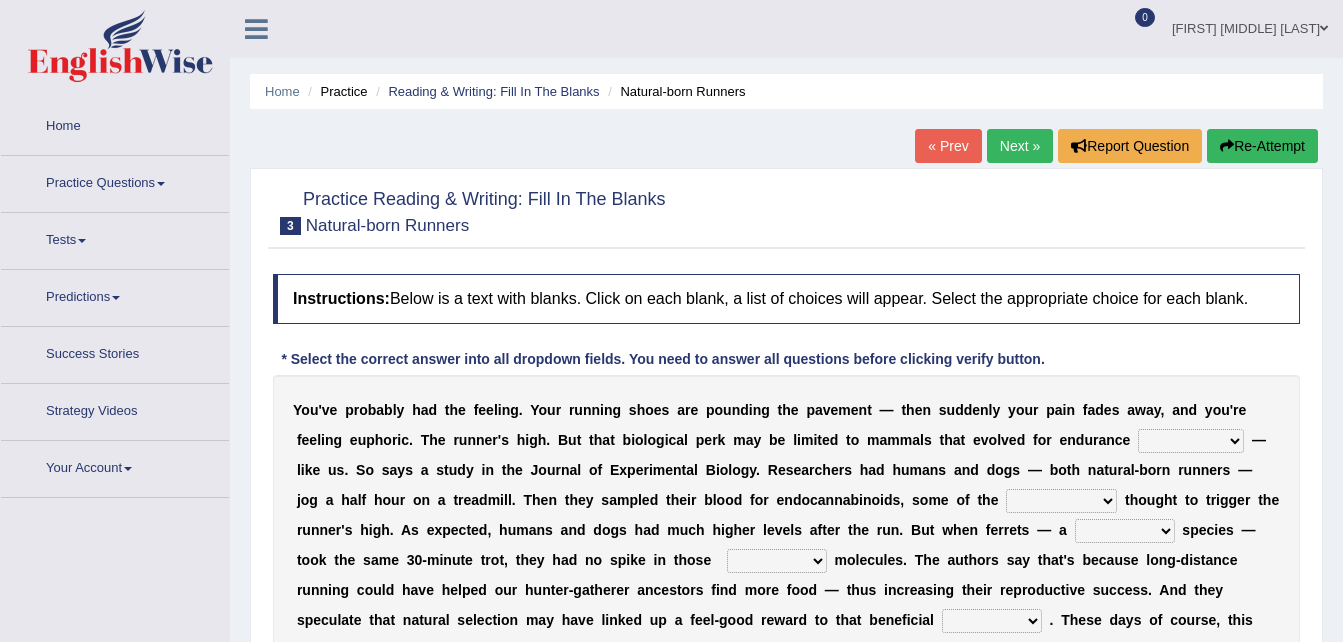 scroll, scrollTop: 0, scrollLeft: 0, axis: both 